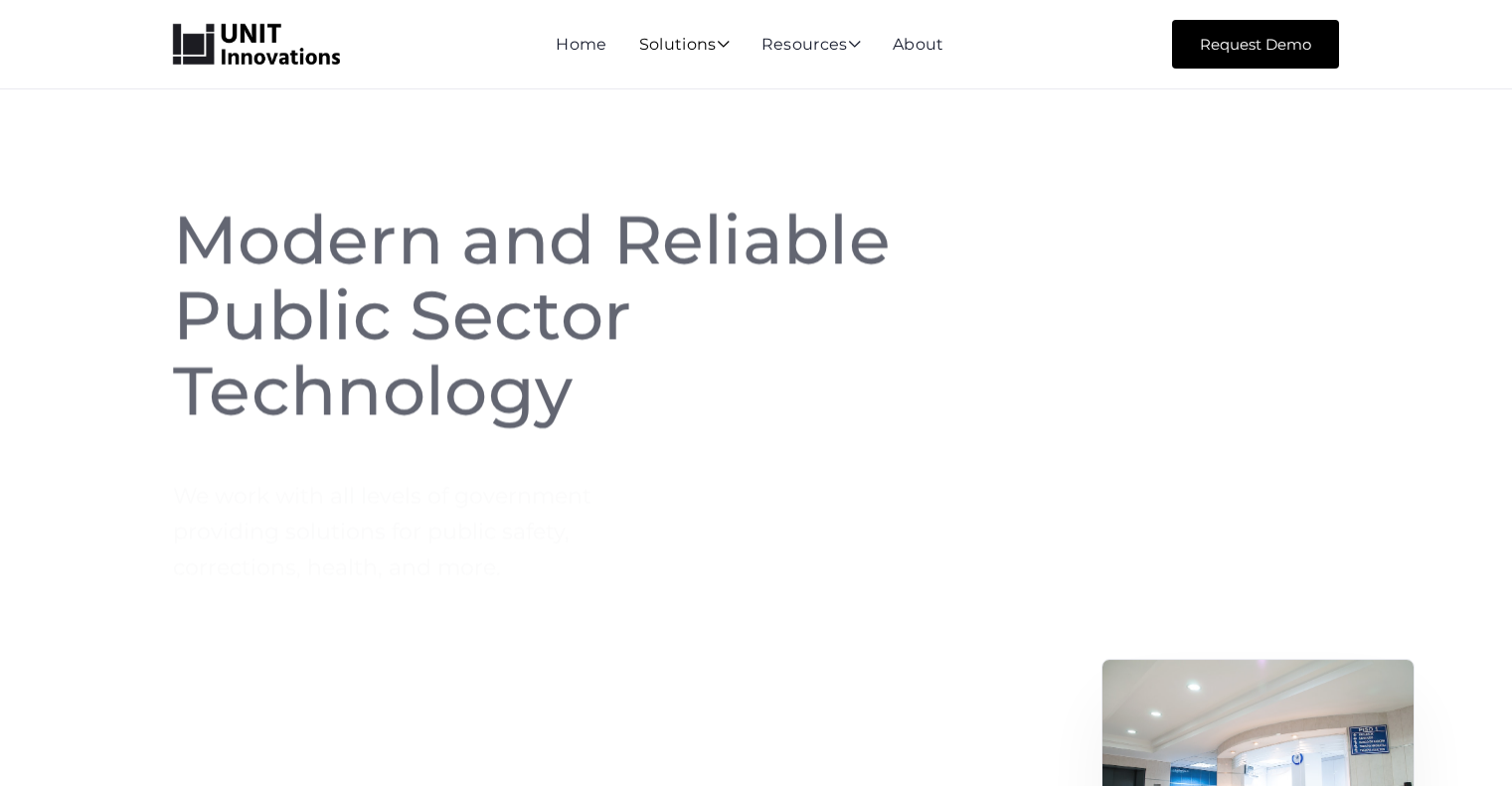 scroll, scrollTop: 0, scrollLeft: 0, axis: both 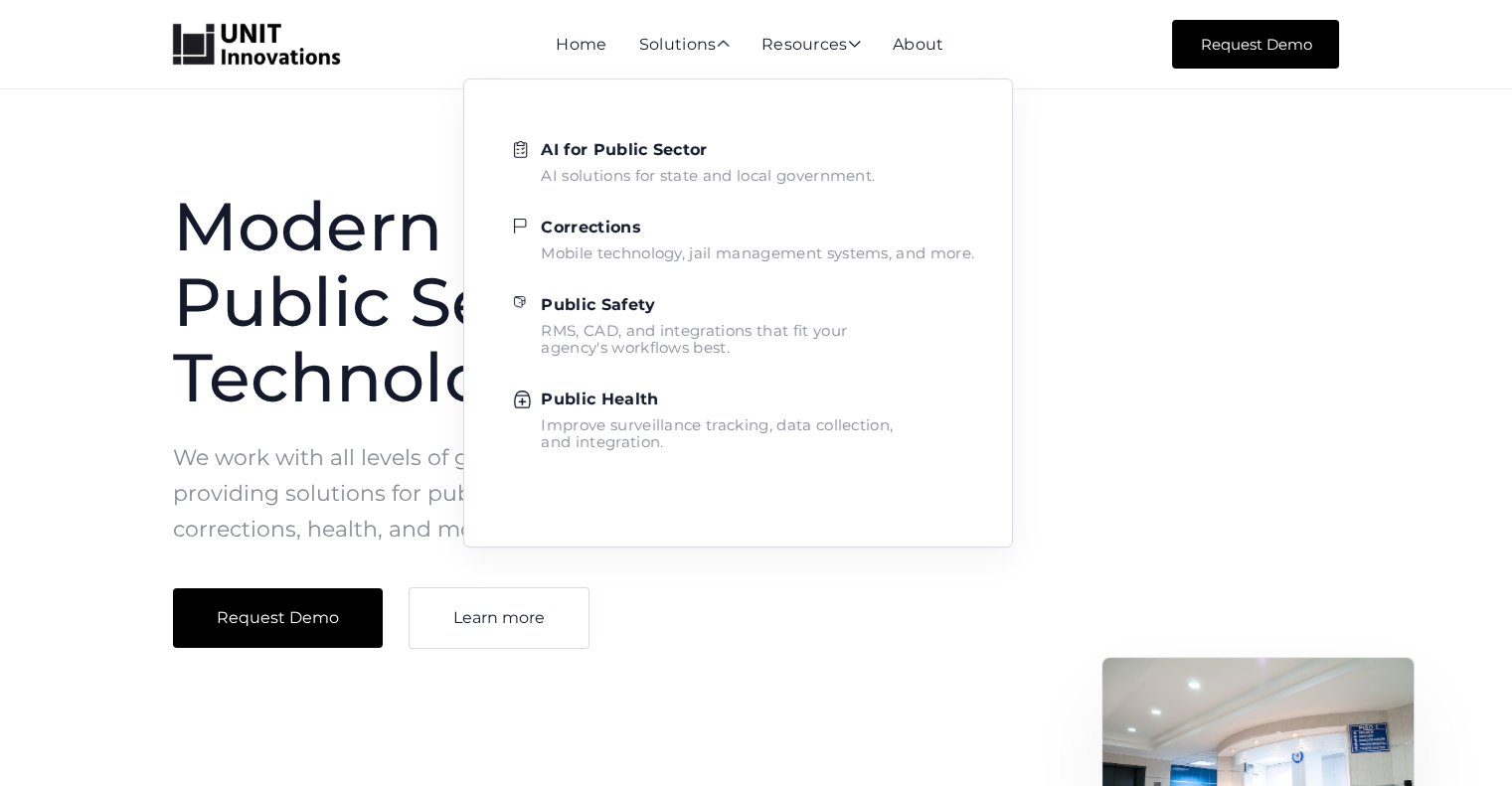 click on "Public Safety" at bounding box center (597, 304) 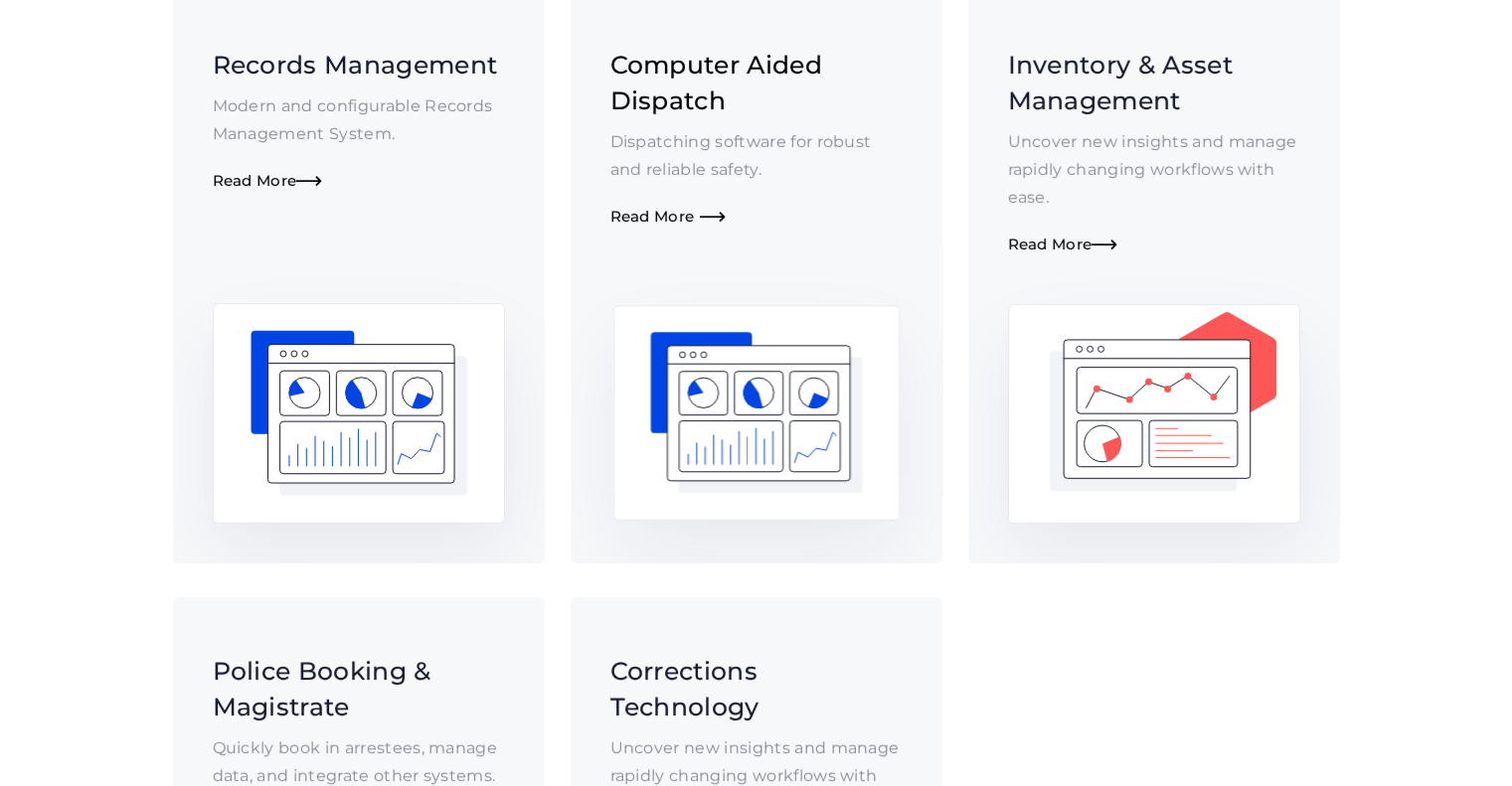 scroll, scrollTop: 795, scrollLeft: 0, axis: vertical 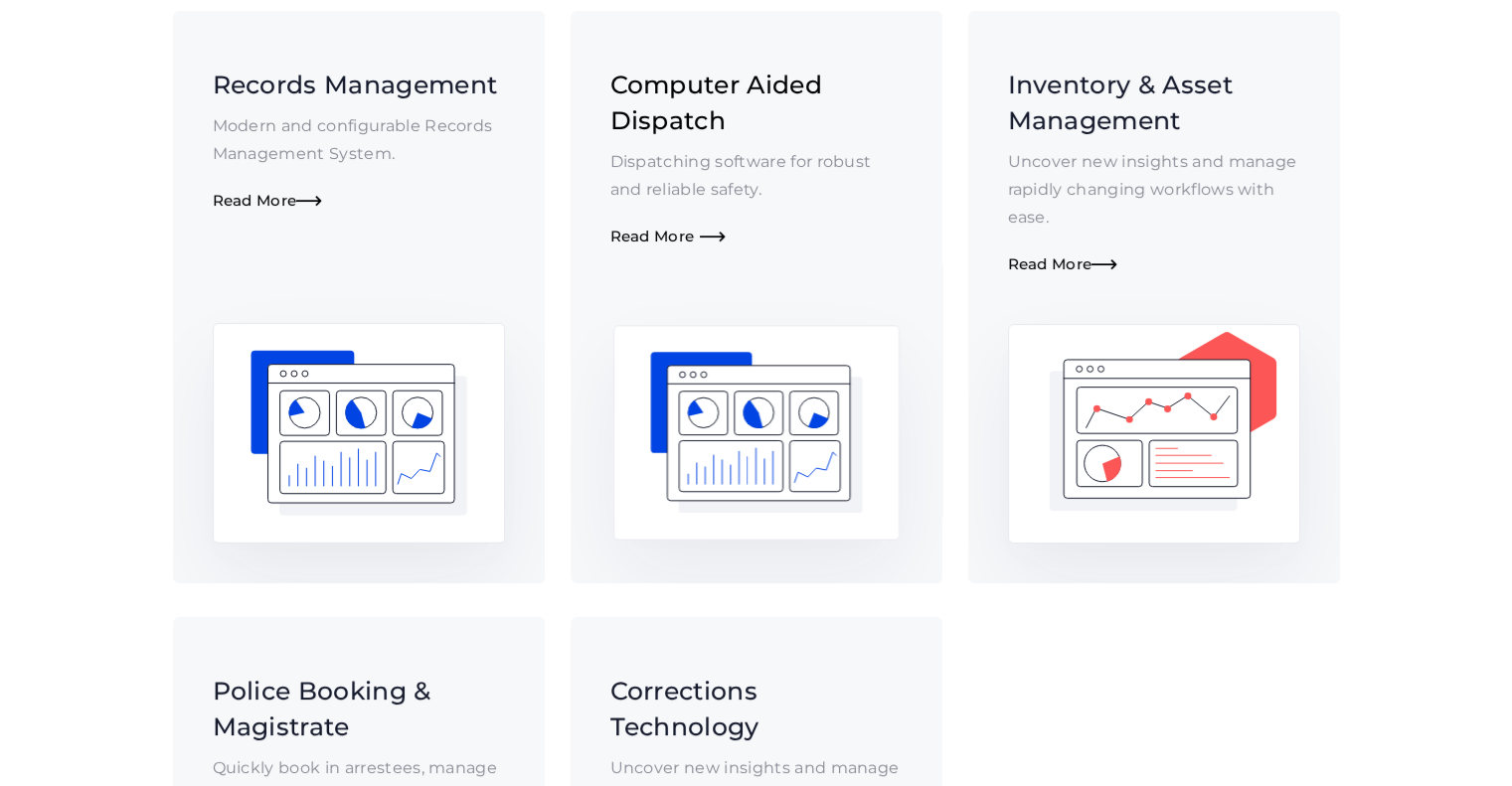 click on "Dispatching software for robust and reliable safety." at bounding box center (756, 176) 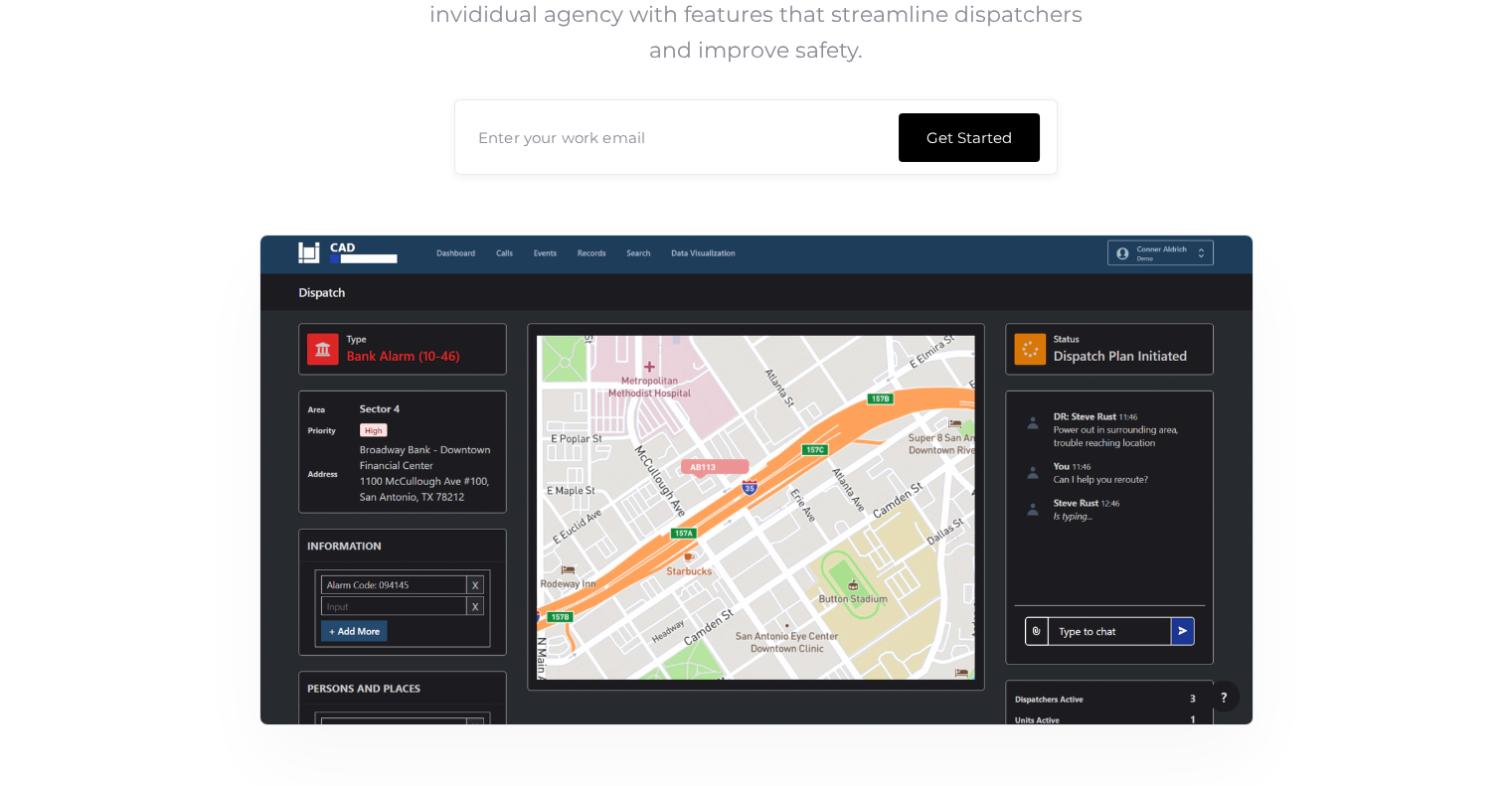 scroll, scrollTop: 497, scrollLeft: 0, axis: vertical 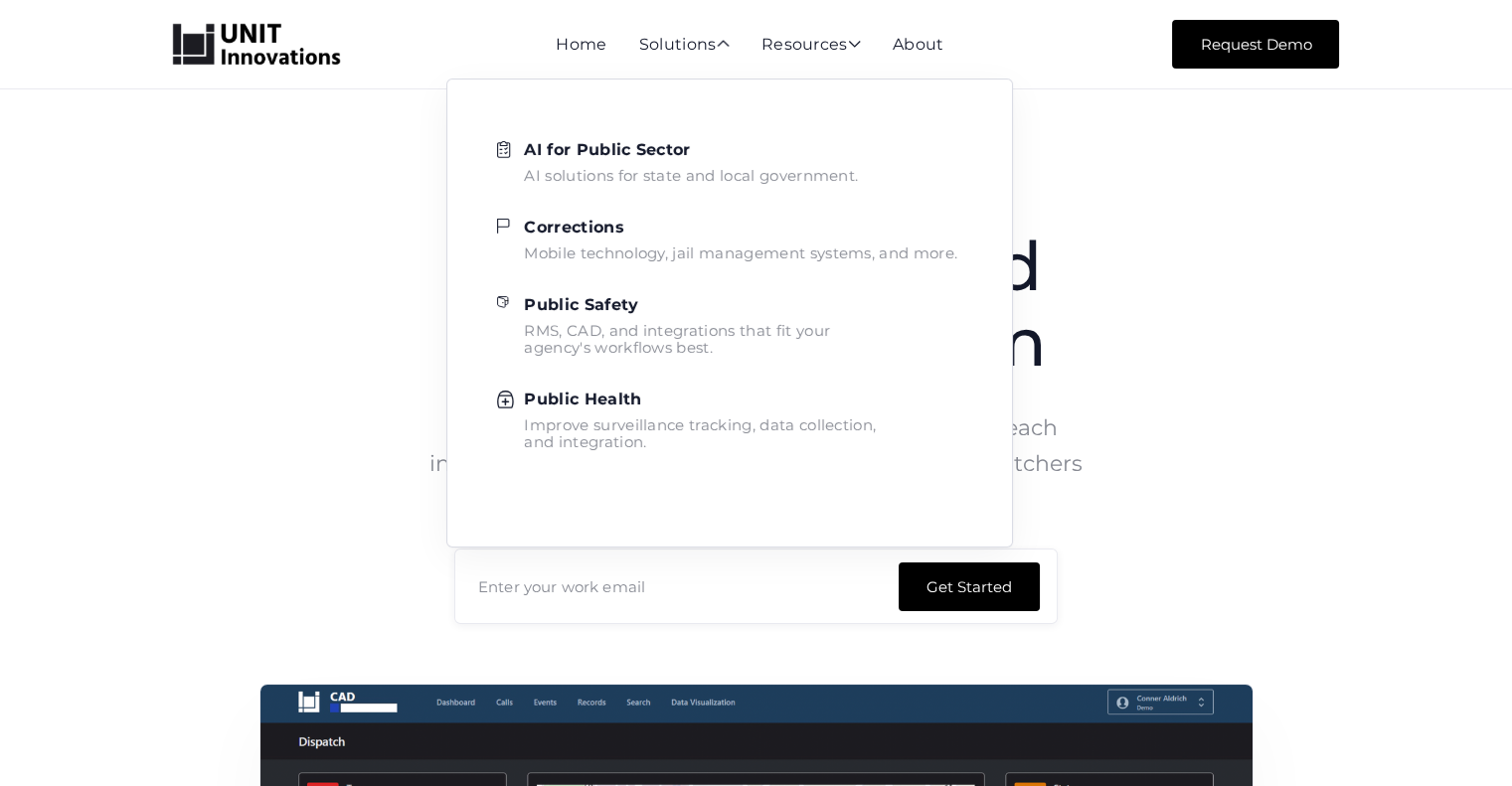click on "Corrections Mobile technology, jail management systems, and more." at bounding box center [741, 238] 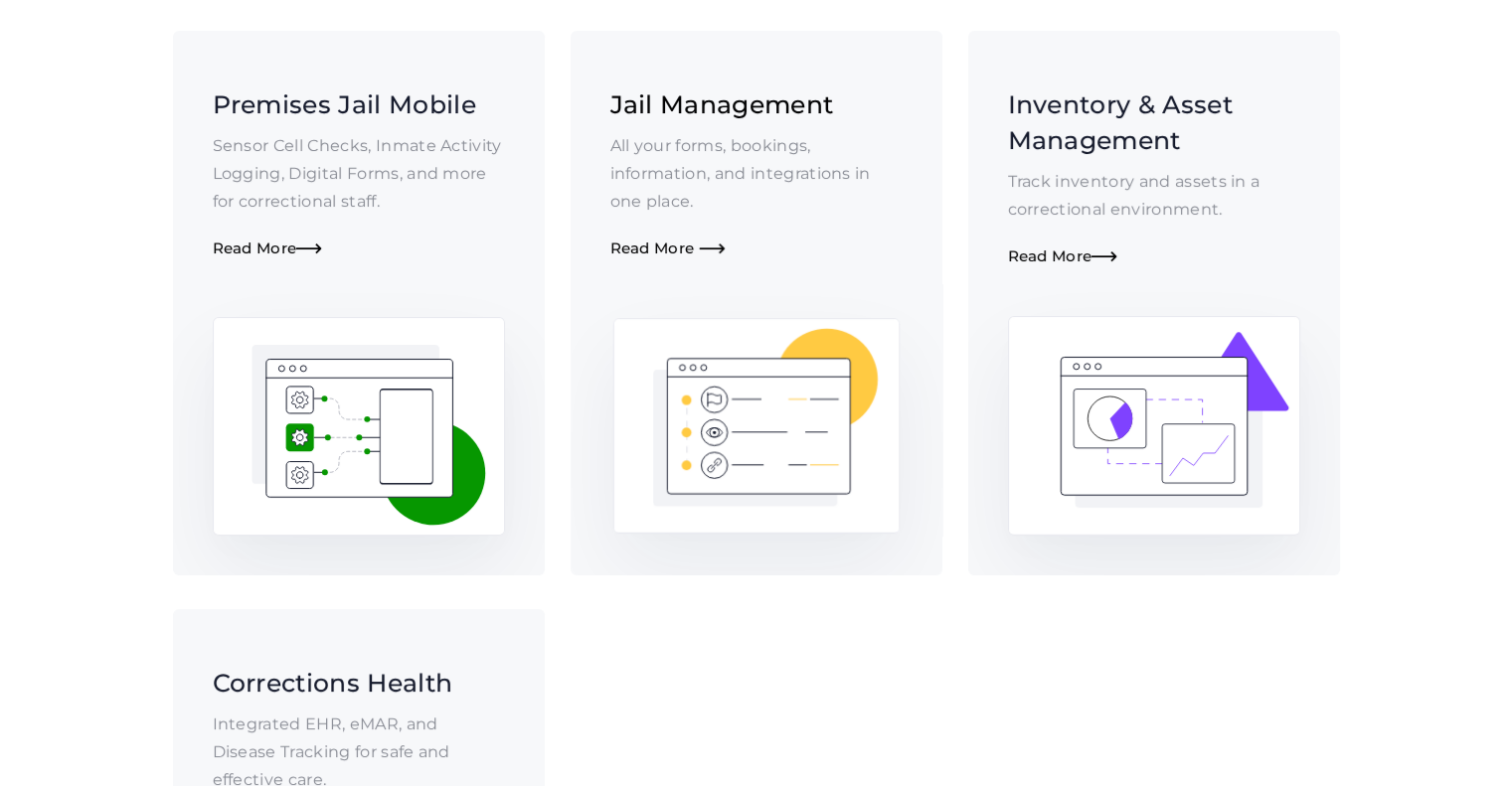 scroll, scrollTop: 795, scrollLeft: 0, axis: vertical 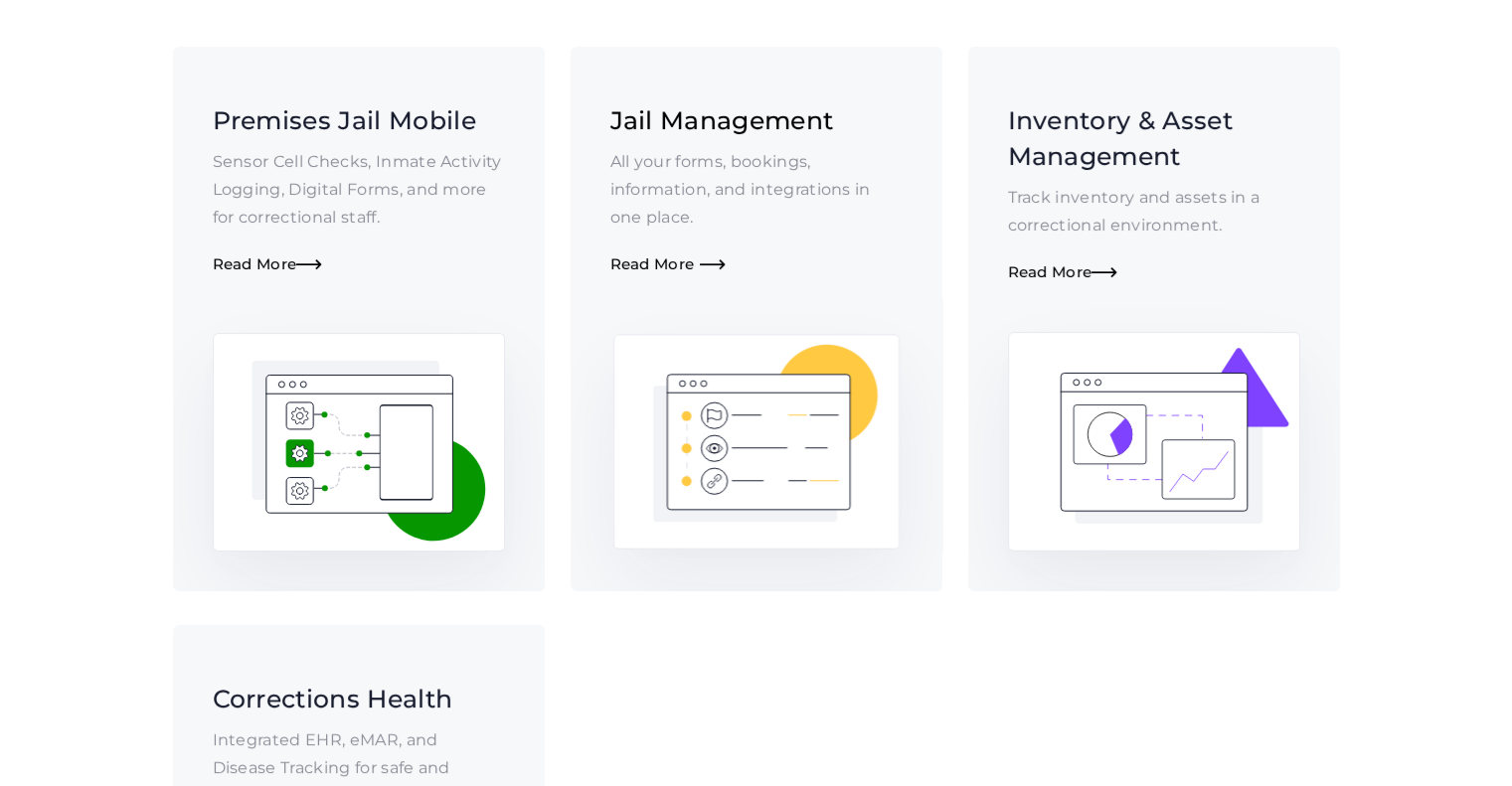 click on "Read More    " at bounding box center (756, 264) 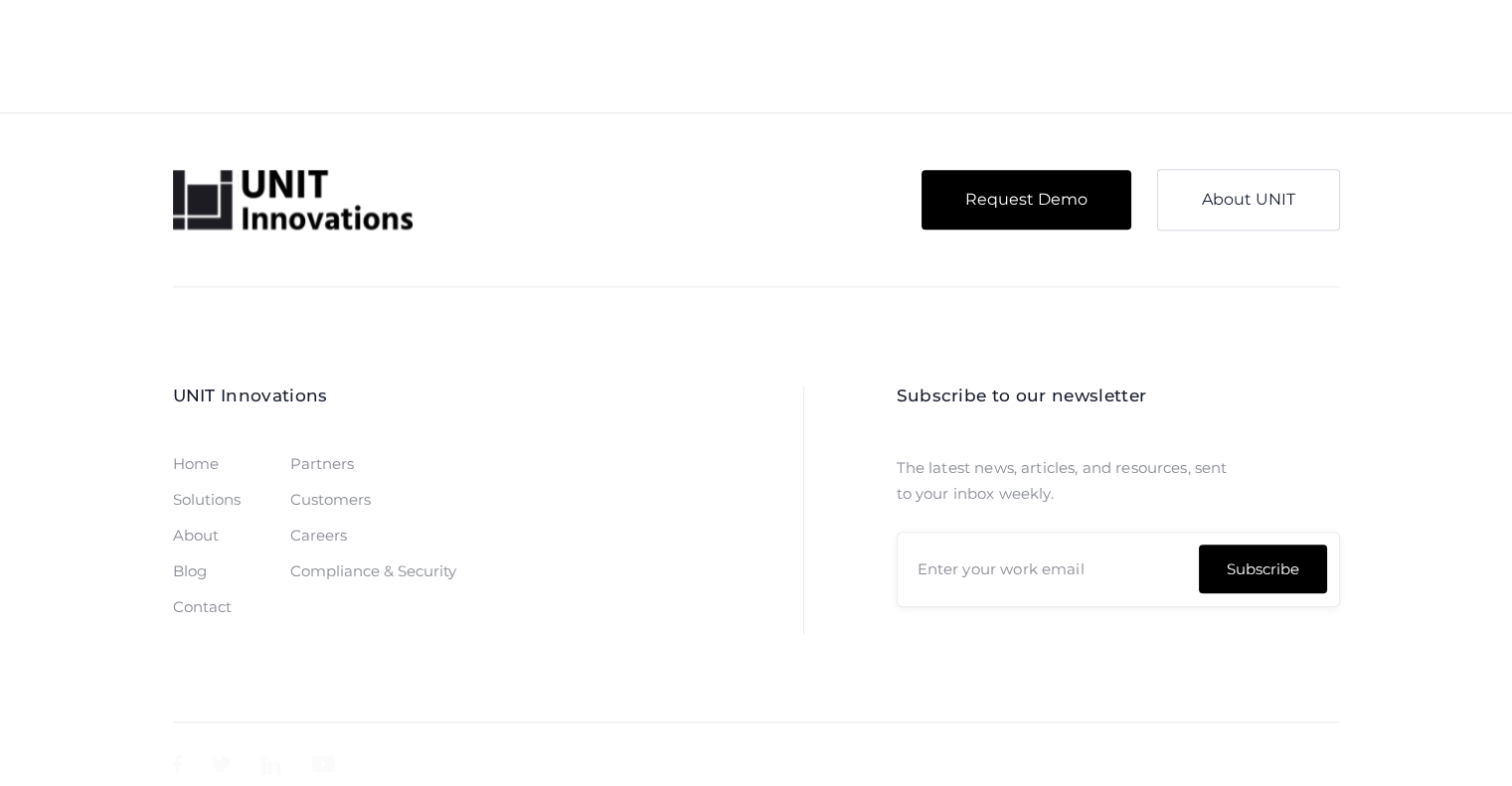 scroll, scrollTop: 3736, scrollLeft: 0, axis: vertical 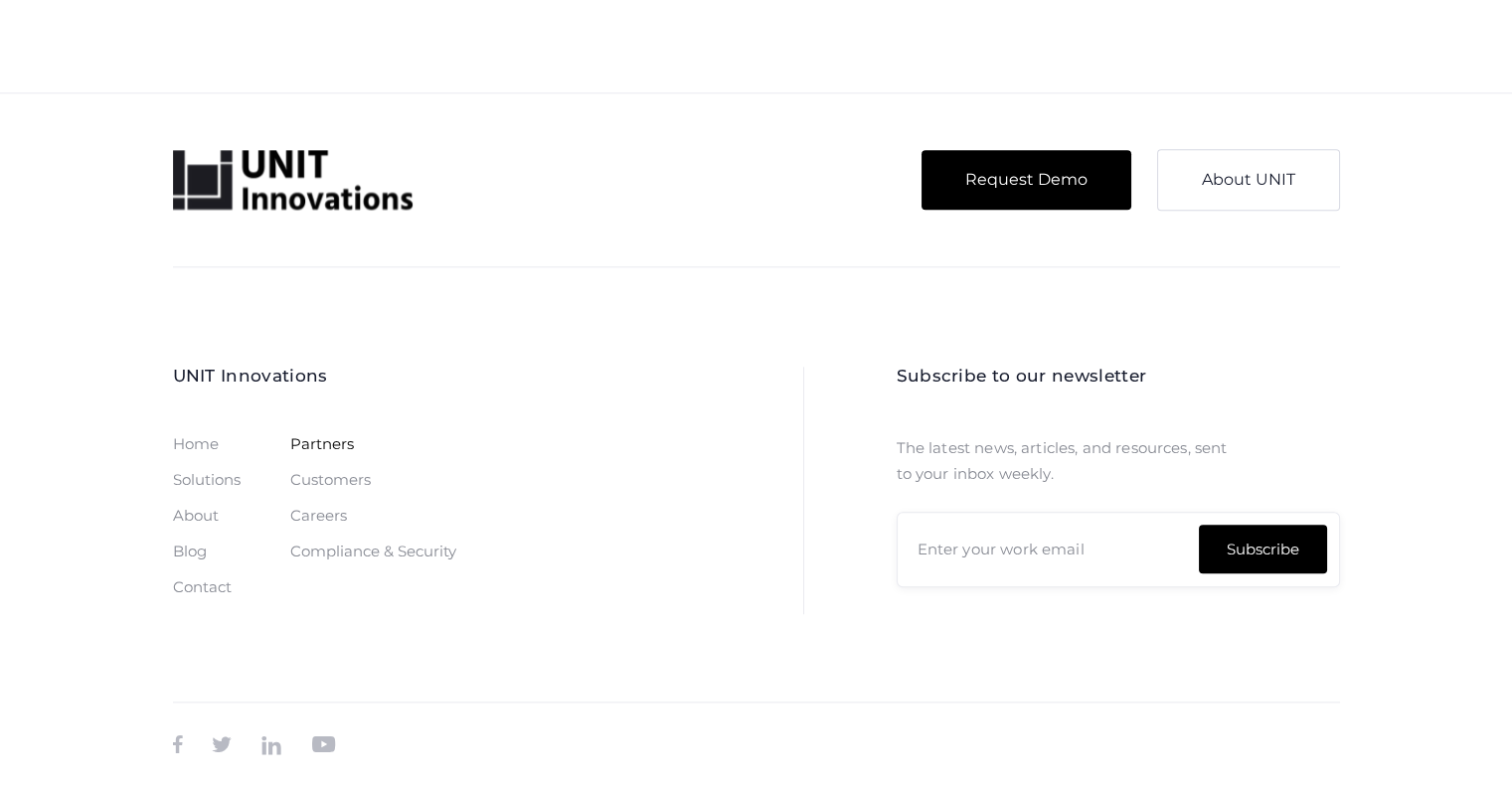 click on "Partners Customers Careers  Compliance & Security" at bounding box center [373, 525] 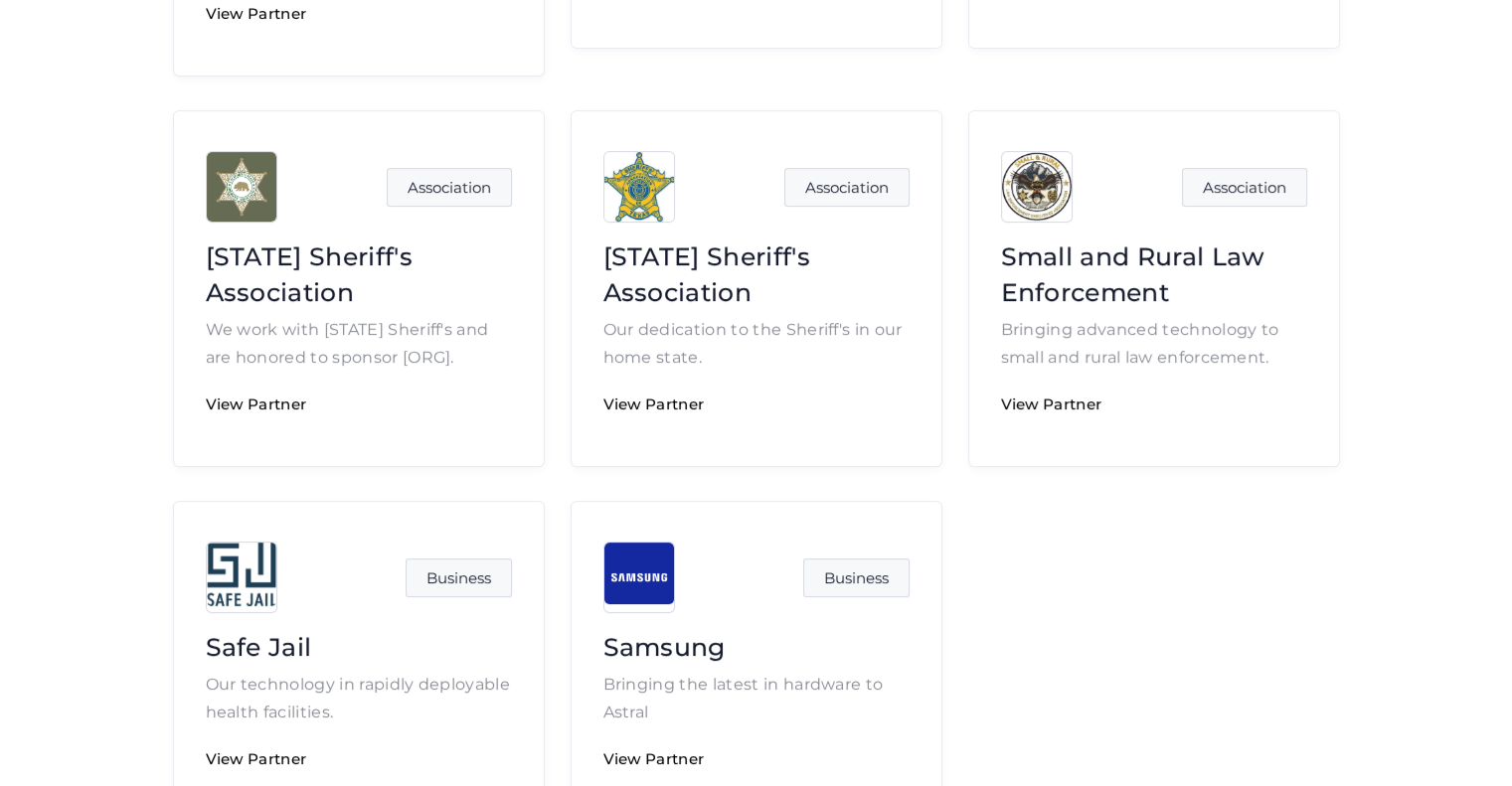 scroll, scrollTop: 994, scrollLeft: 0, axis: vertical 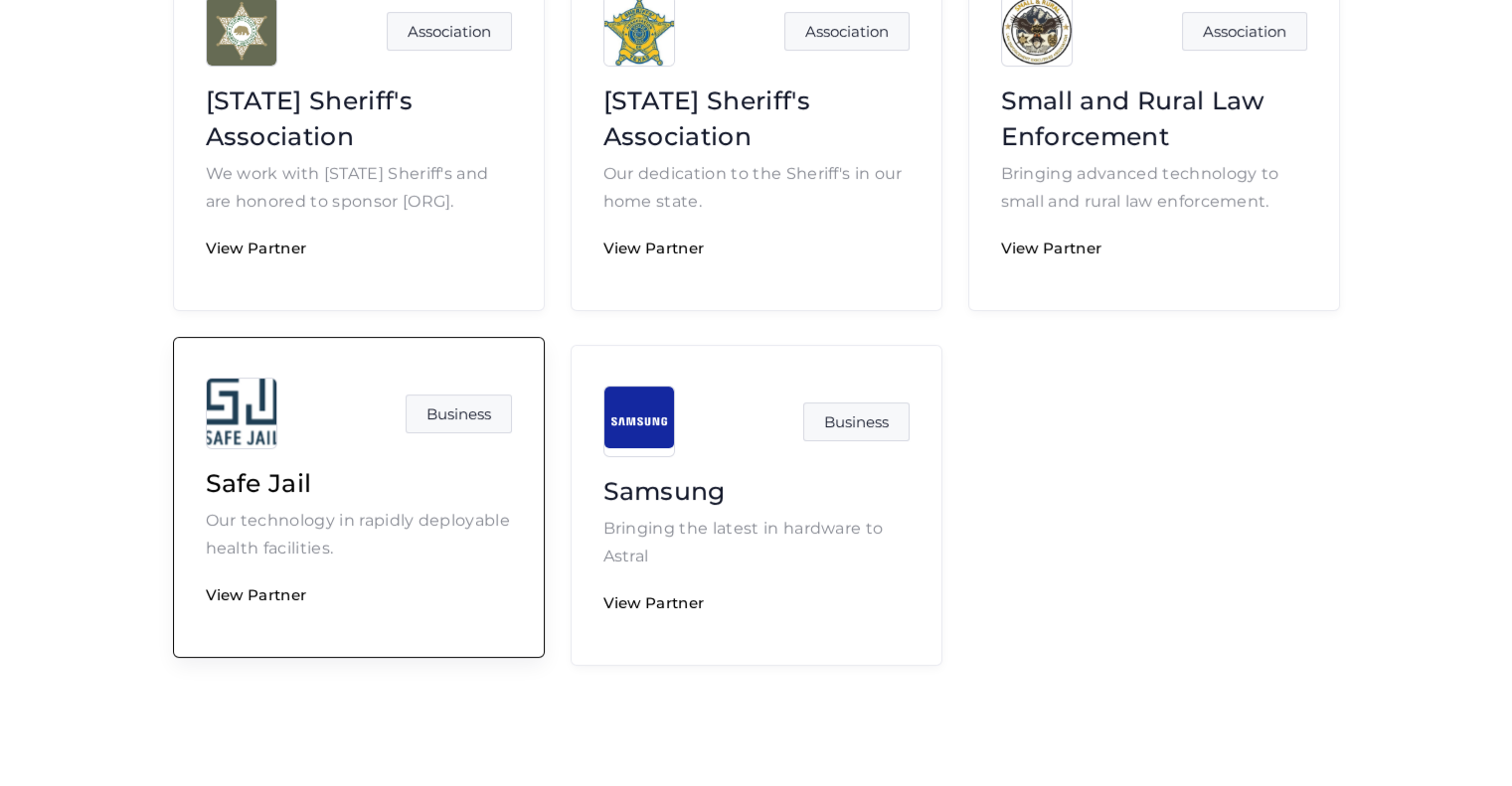 click on "View Partner" at bounding box center (359, 594) 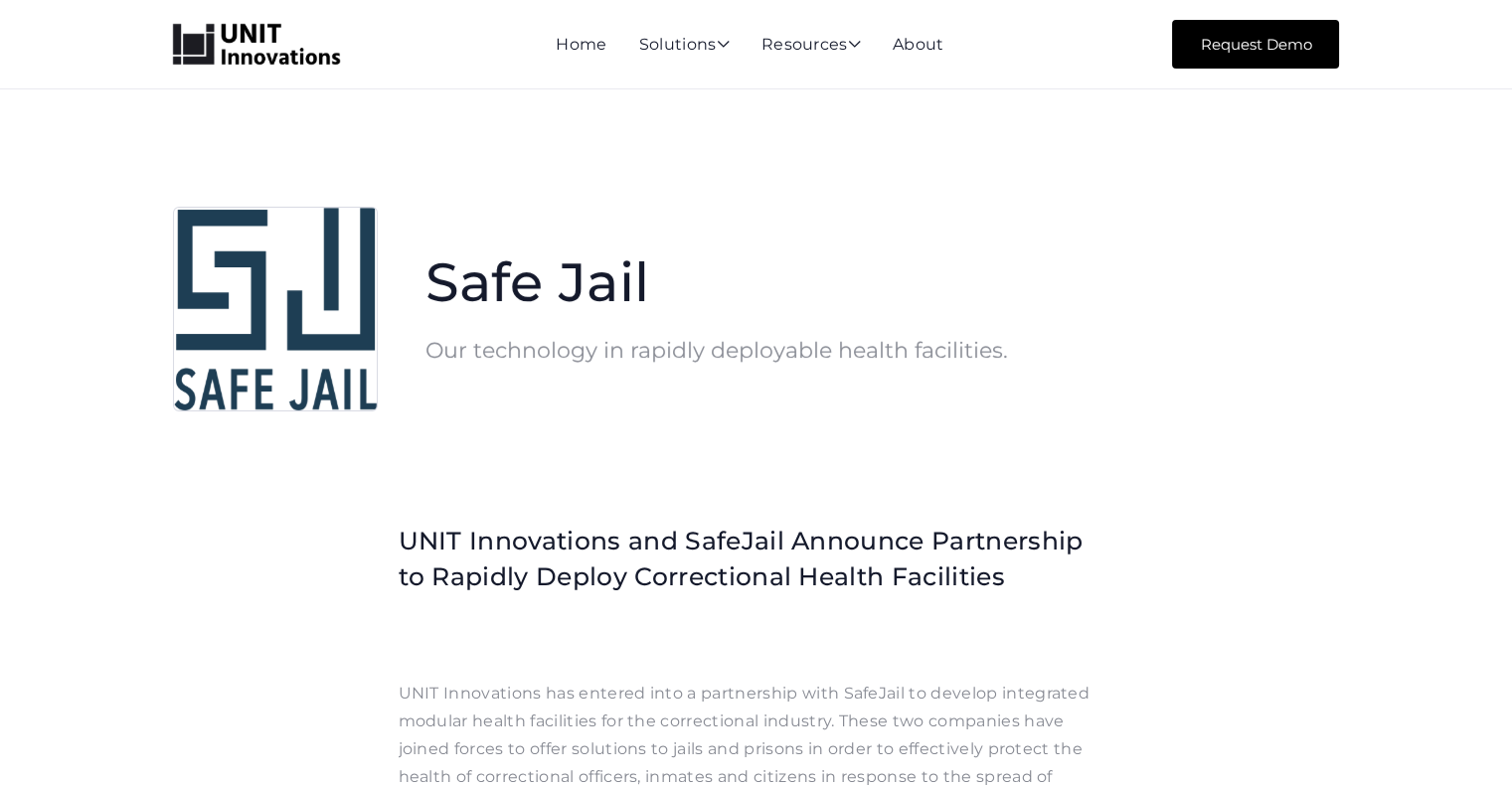 scroll, scrollTop: 298, scrollLeft: 0, axis: vertical 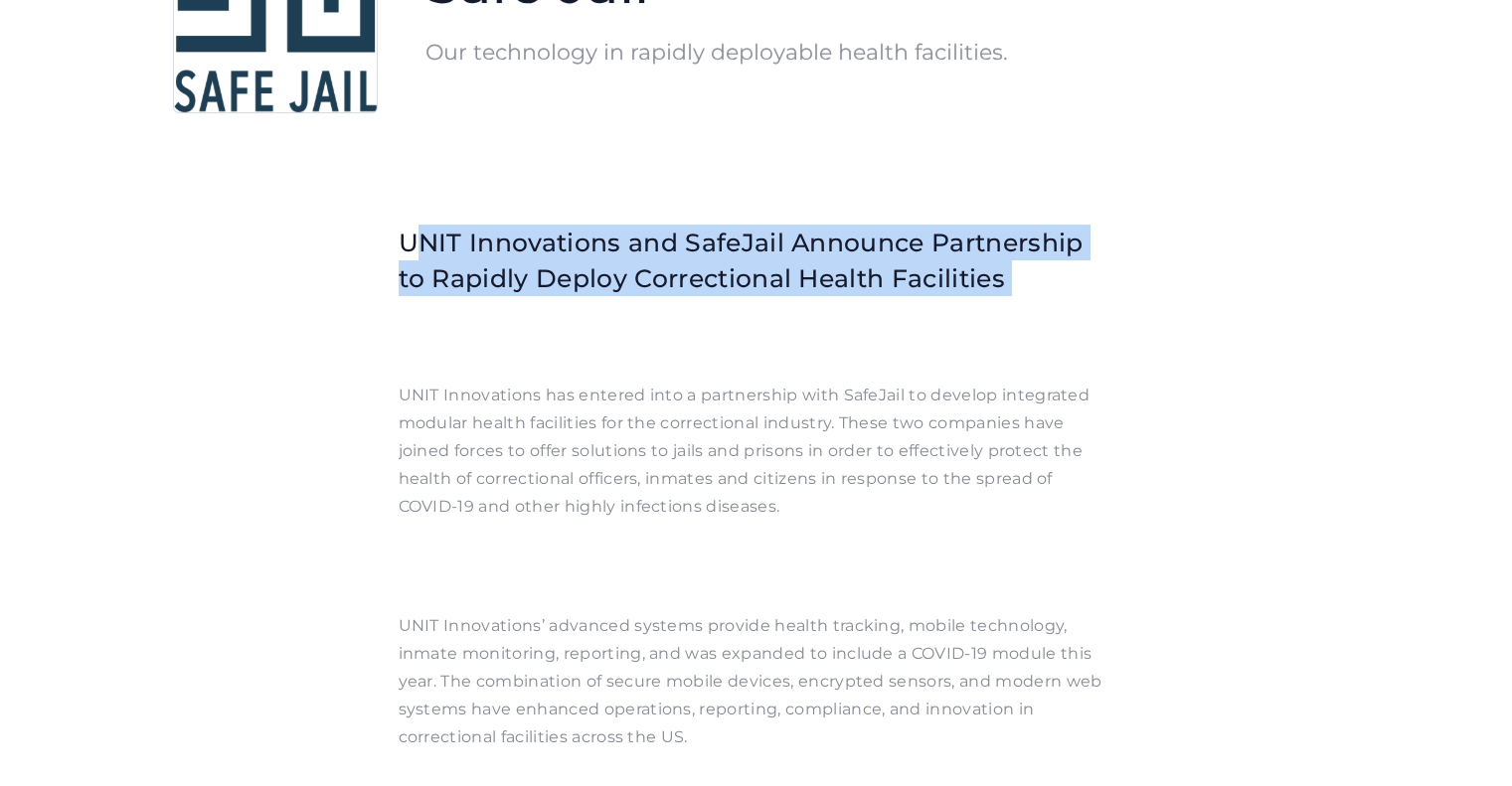 drag, startPoint x: 416, startPoint y: 238, endPoint x: 827, endPoint y: 359, distance: 428.44136 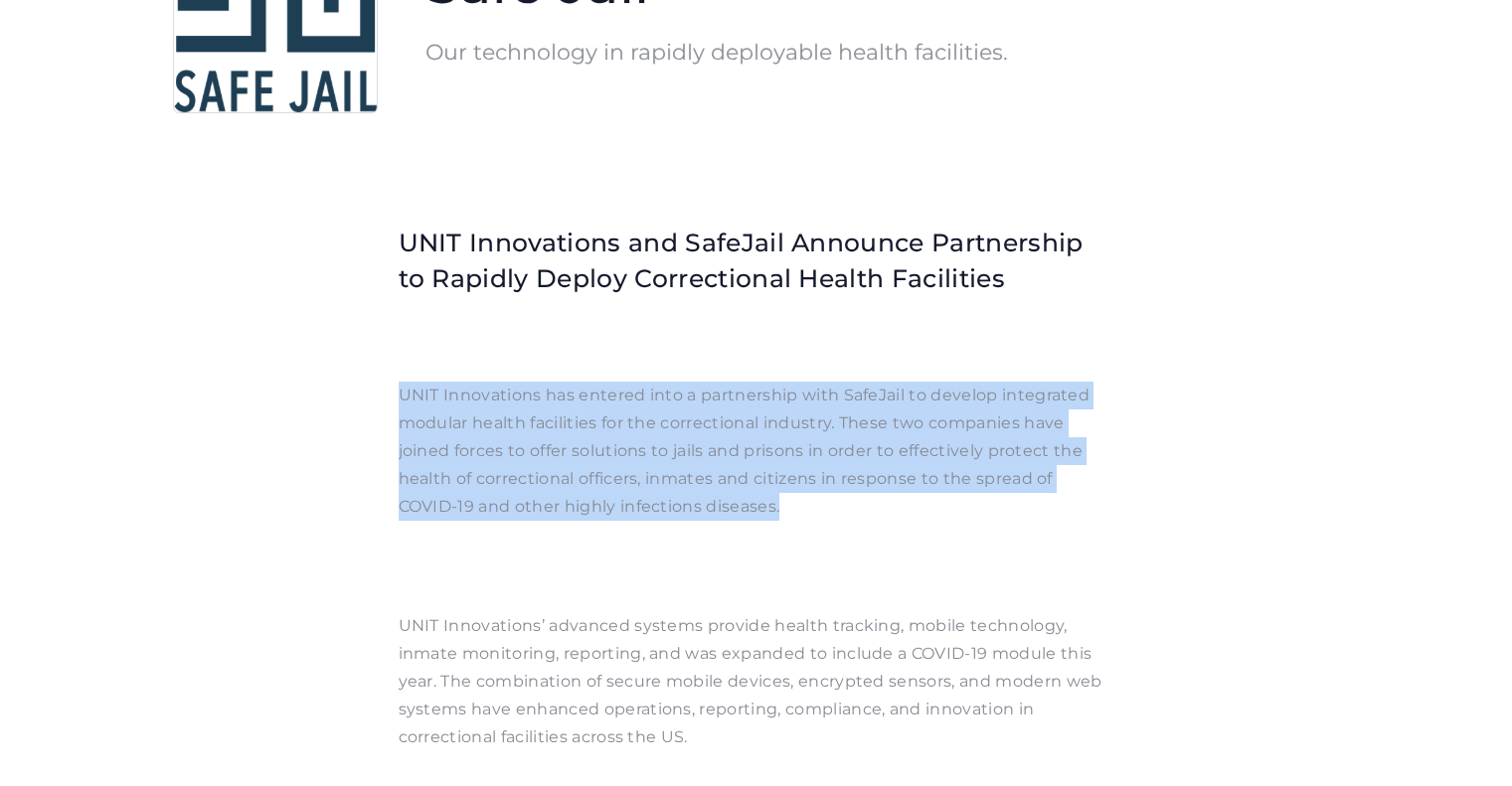 drag, startPoint x: 834, startPoint y: 516, endPoint x: 359, endPoint y: 396, distance: 489.92346 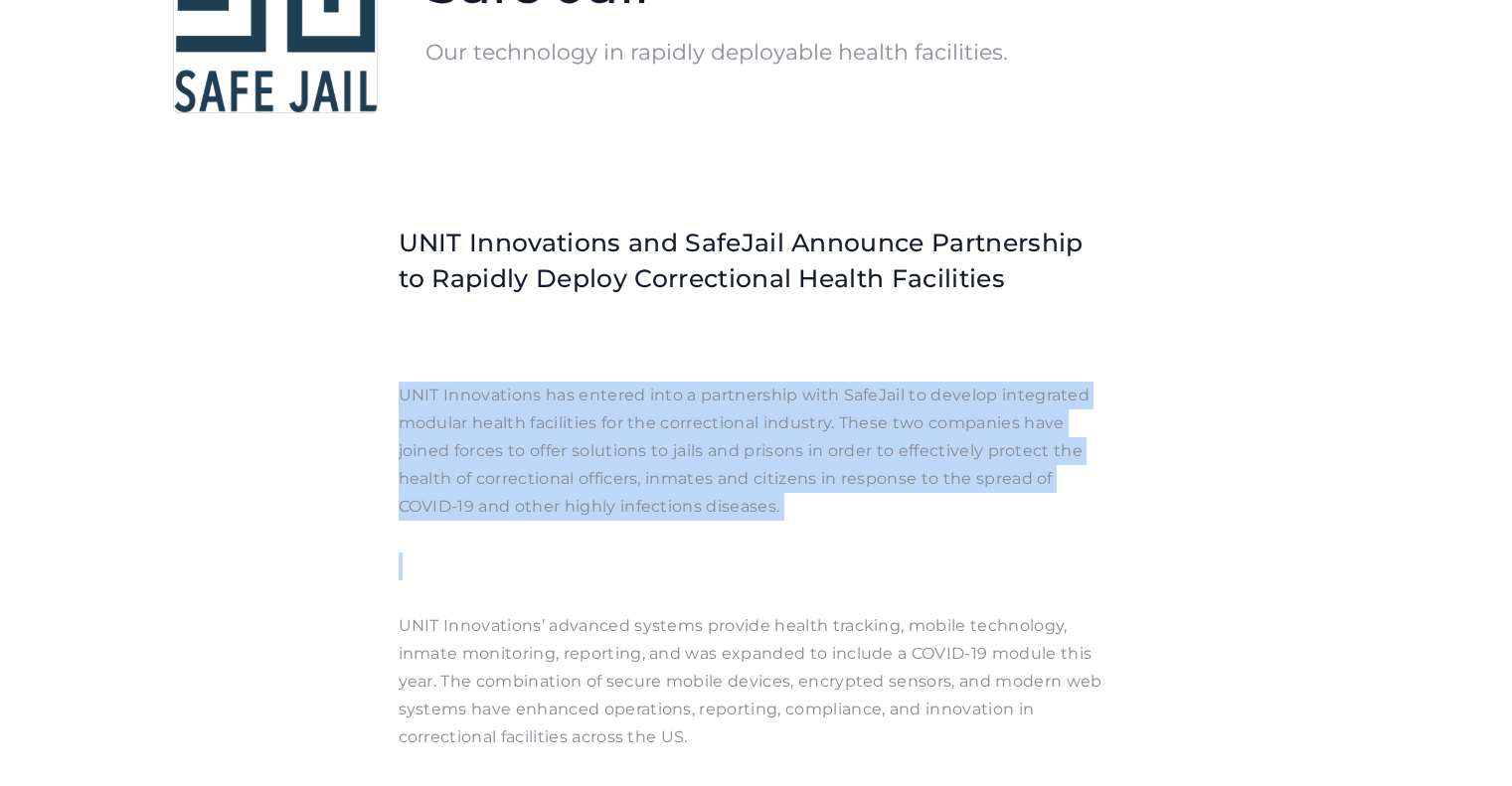 drag, startPoint x: 374, startPoint y: 383, endPoint x: 791, endPoint y: 536, distance: 444.18239 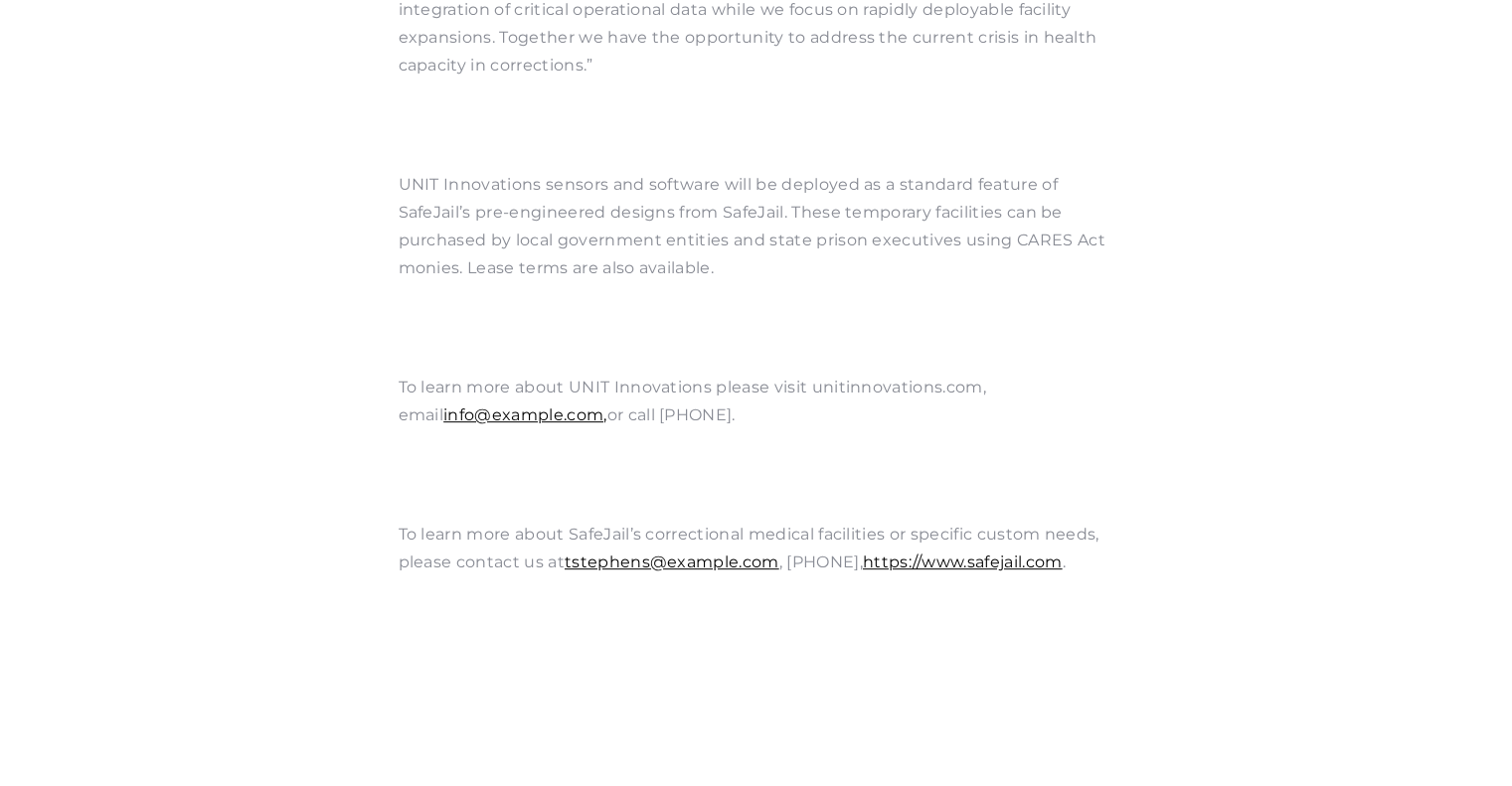 scroll, scrollTop: 1987, scrollLeft: 0, axis: vertical 